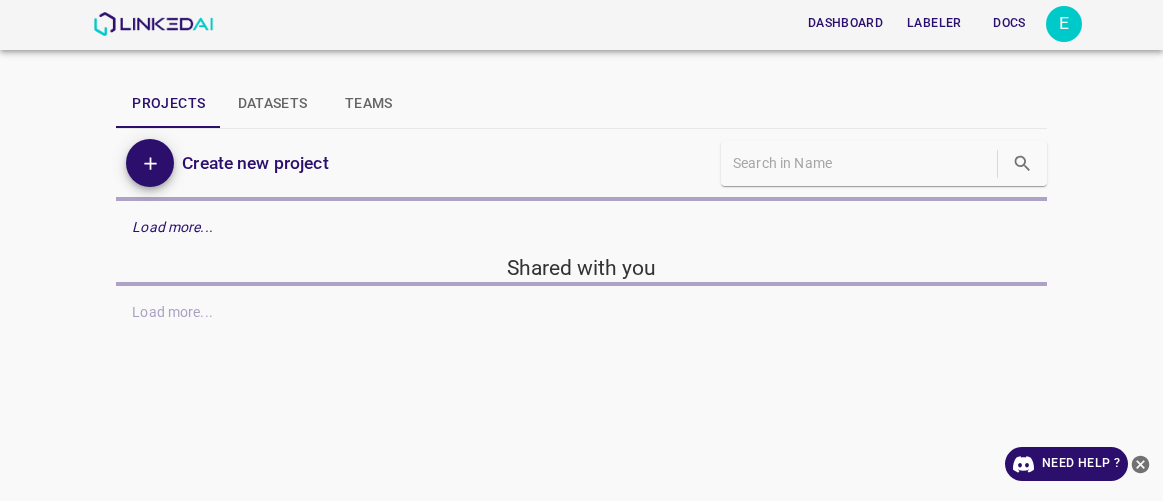 scroll, scrollTop: 0, scrollLeft: 0, axis: both 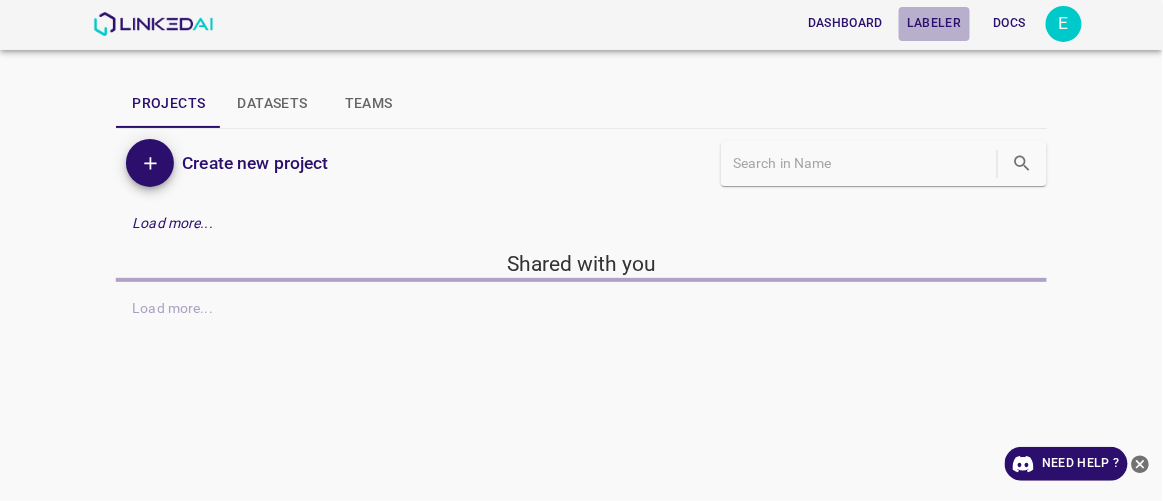click on "Labeler" at bounding box center [934, 23] 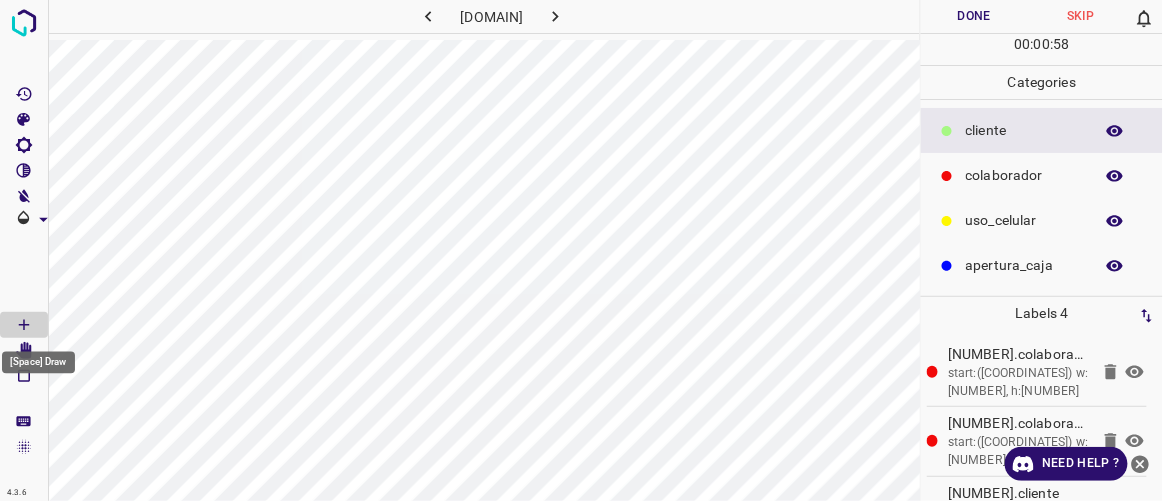 click on "[Space] Draw" at bounding box center (38, 363) 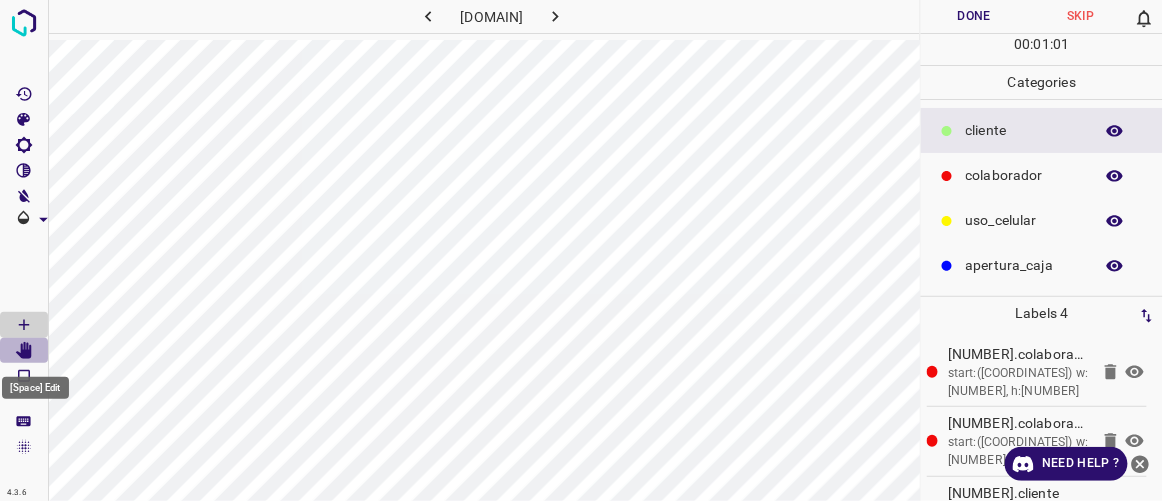 click at bounding box center (24, 351) 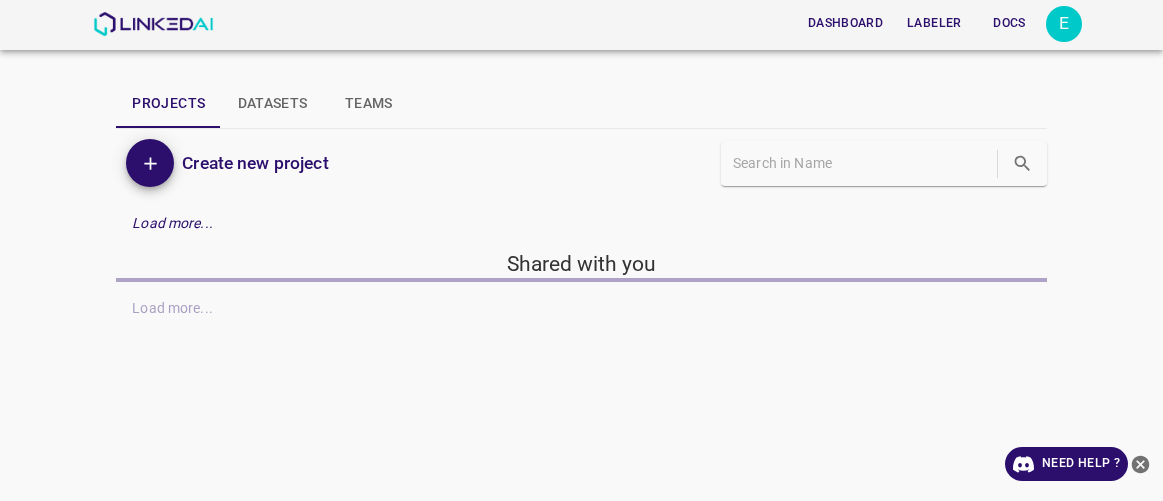 scroll, scrollTop: 0, scrollLeft: 0, axis: both 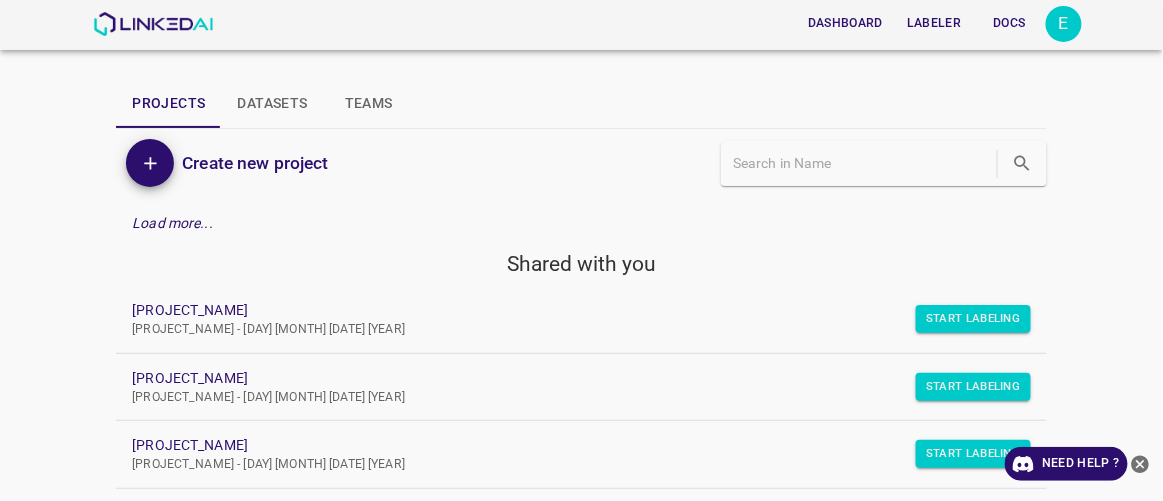 click on "Dashboard Labeler Docs" at bounding box center (637, 23) 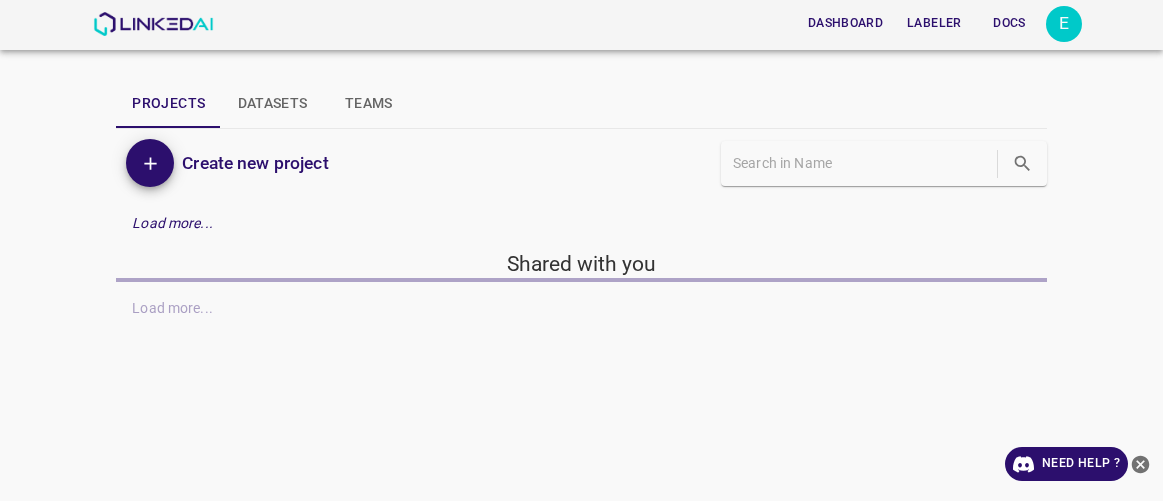 scroll, scrollTop: 0, scrollLeft: 0, axis: both 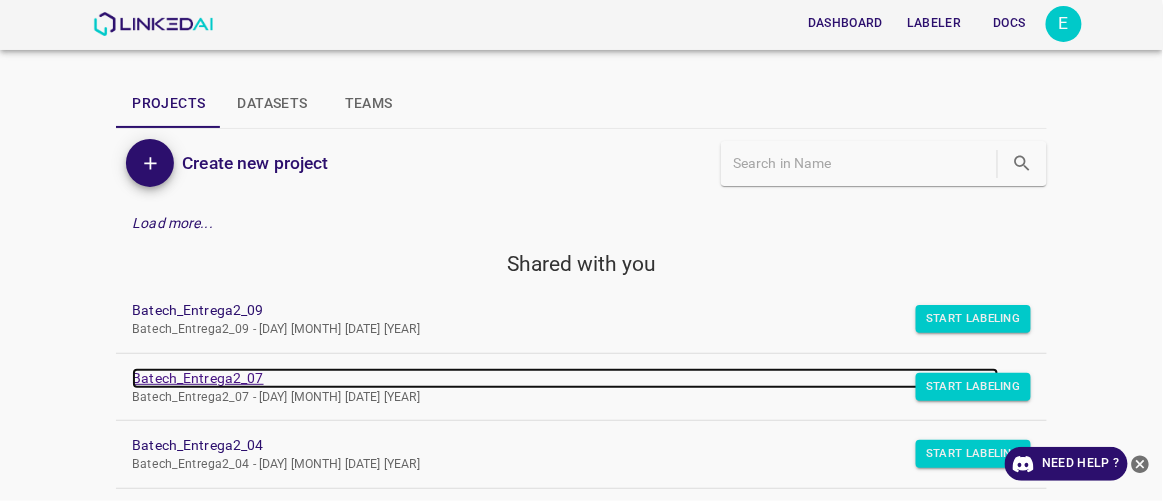 click on "Batech_Entrega2_07" at bounding box center (565, 378) 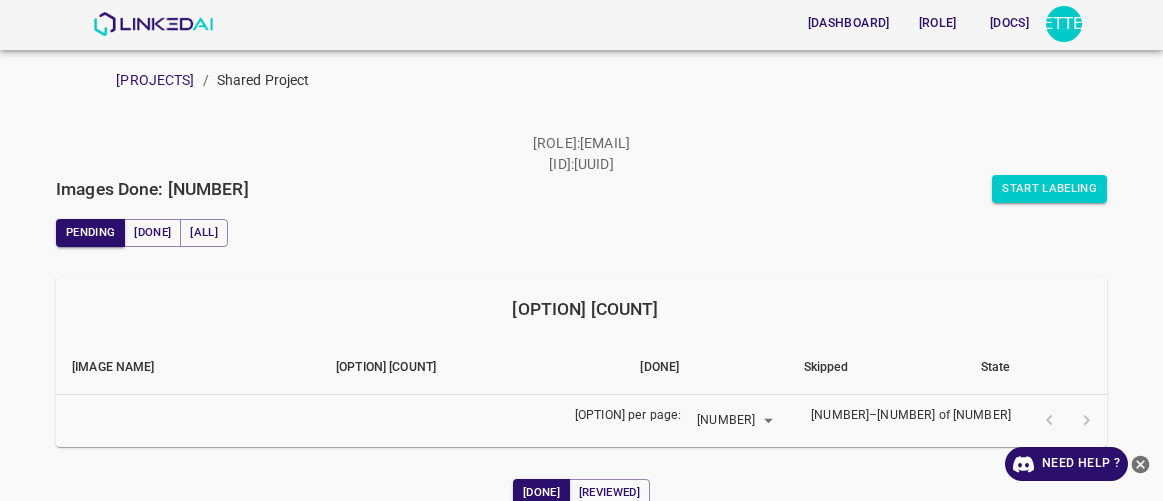 scroll, scrollTop: 0, scrollLeft: 0, axis: both 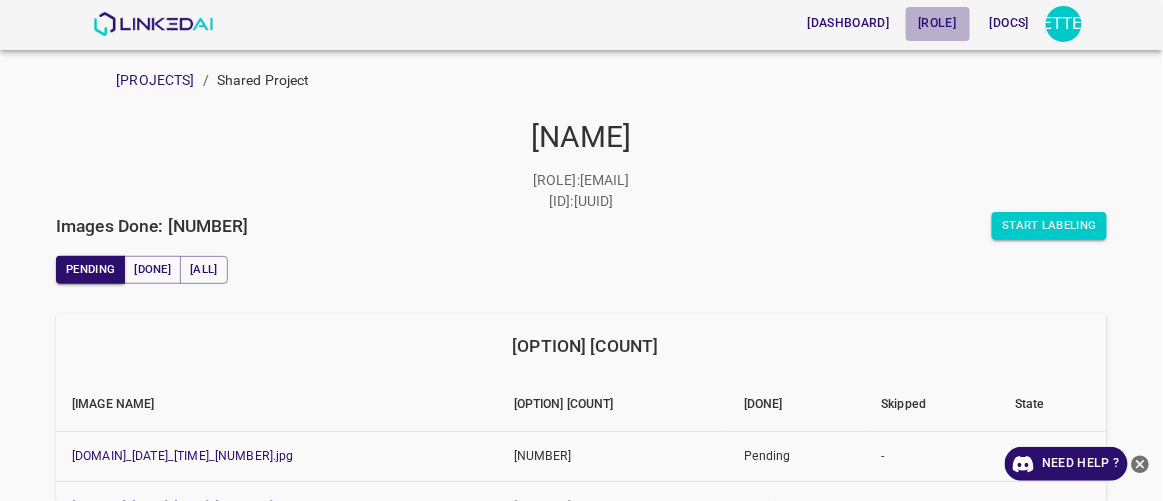 click on "[ROLE]" at bounding box center (938, 23) 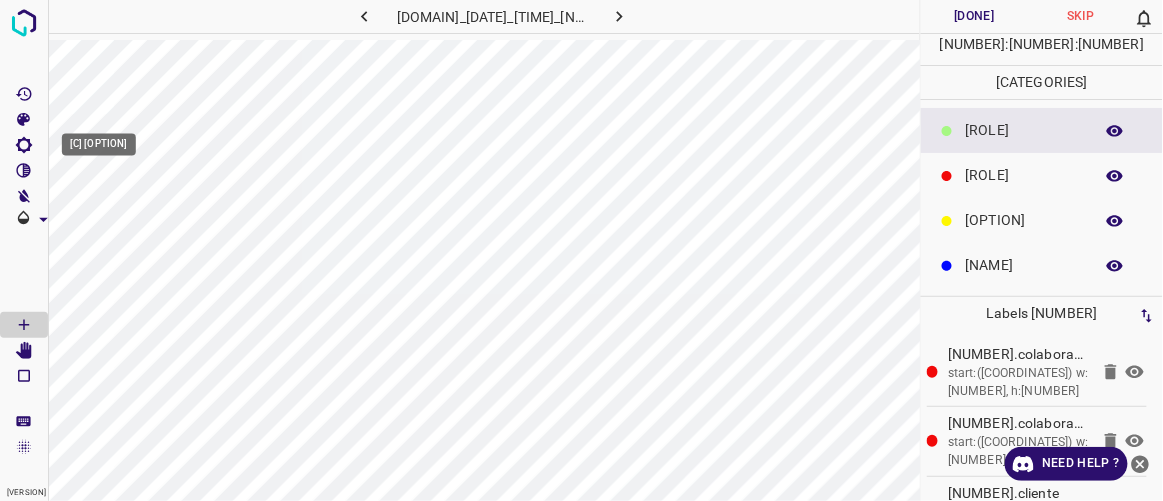click at bounding box center [24, 145] 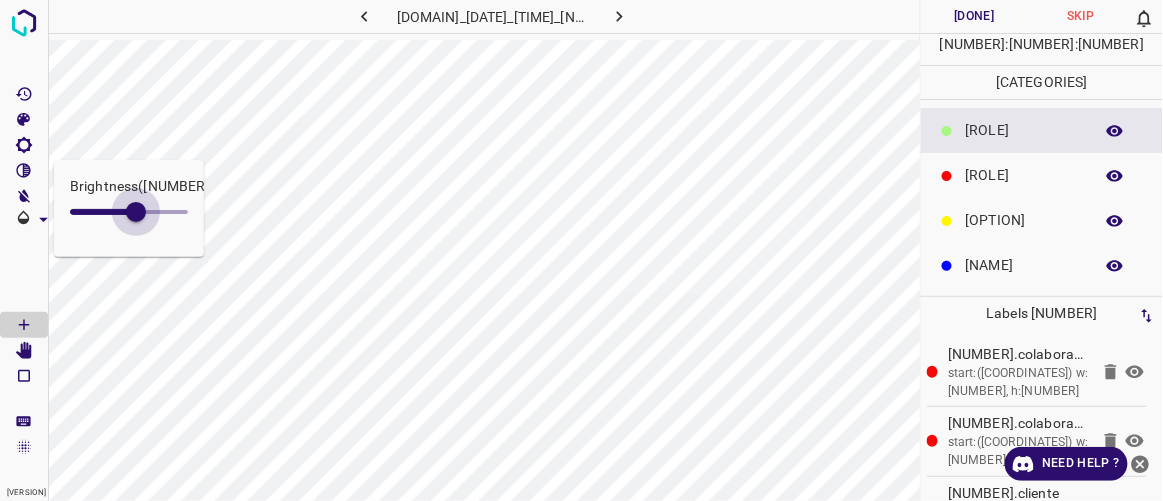 drag, startPoint x: 92, startPoint y: 209, endPoint x: 136, endPoint y: 235, distance: 51.10773 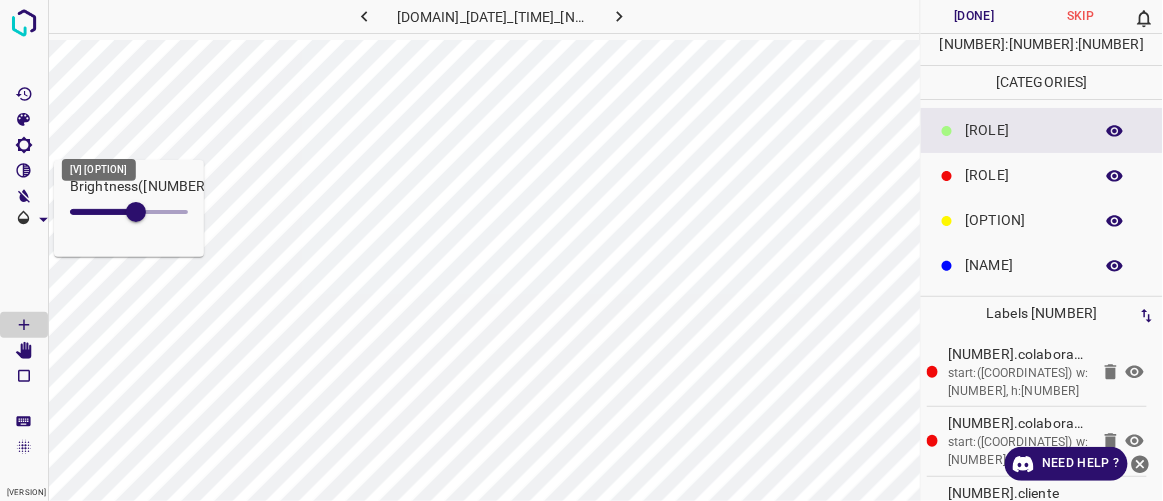 click at bounding box center (24, 171) 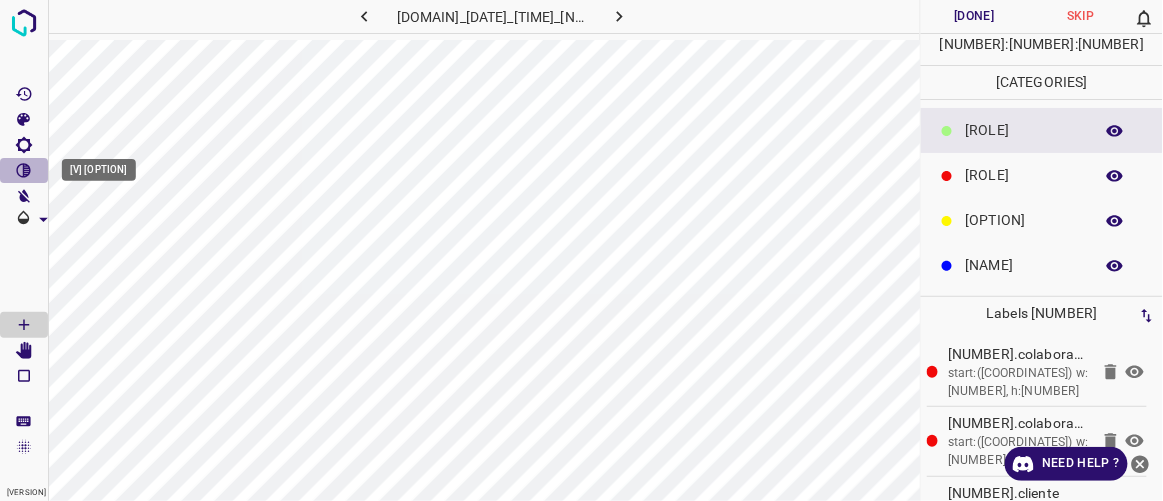 click at bounding box center (24, 171) 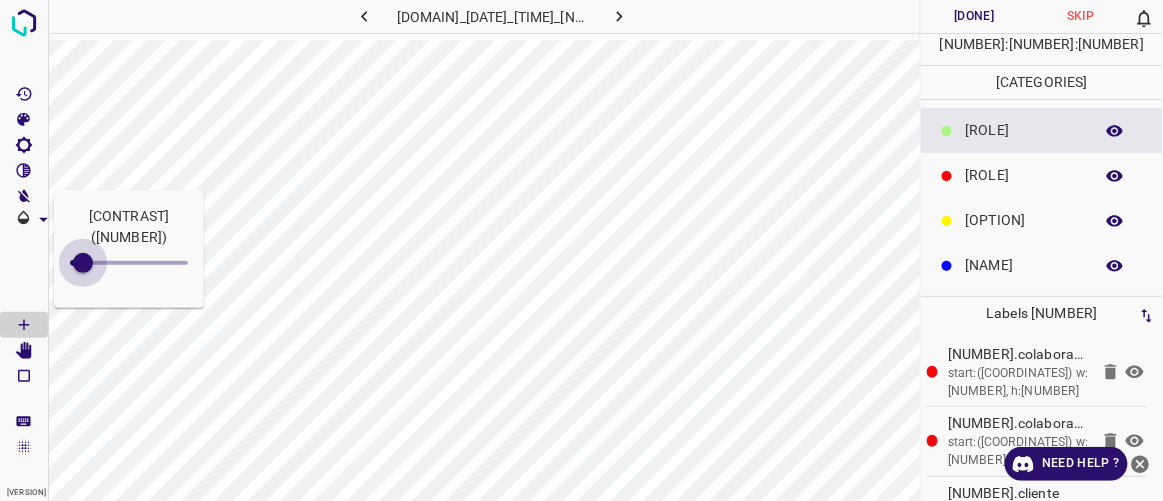 click at bounding box center (83, 263) 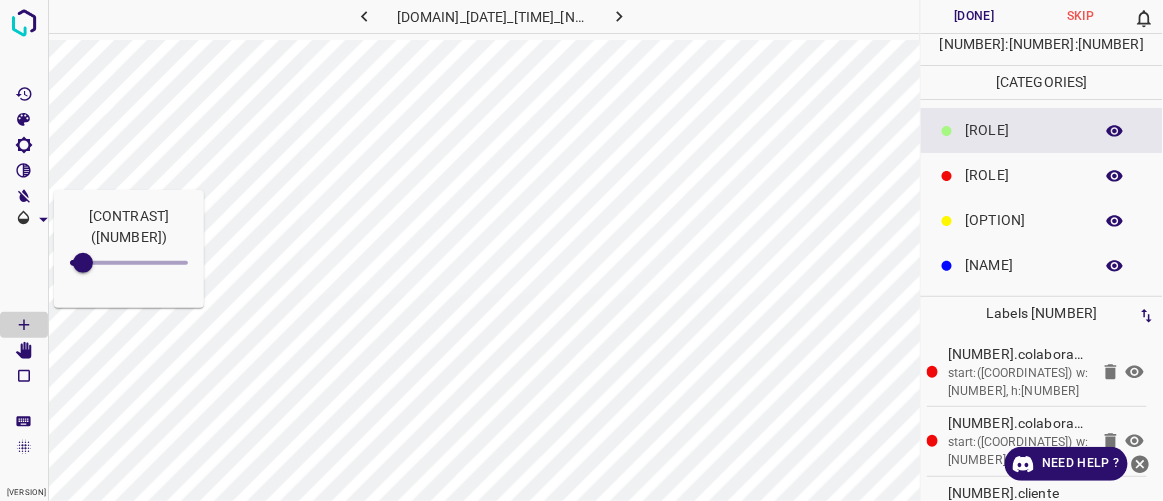 type on "[NUMBER]" 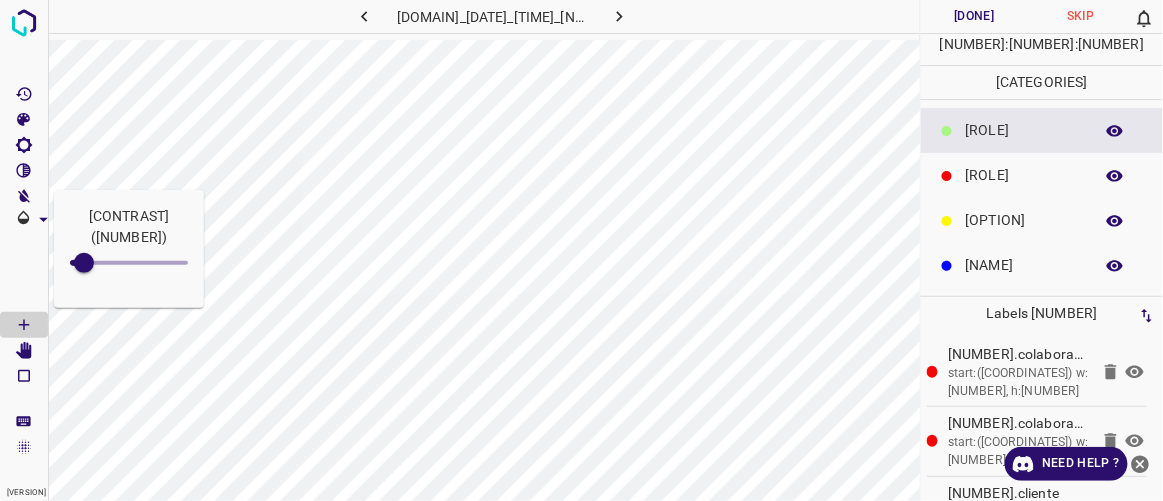 click at bounding box center (24, 272) 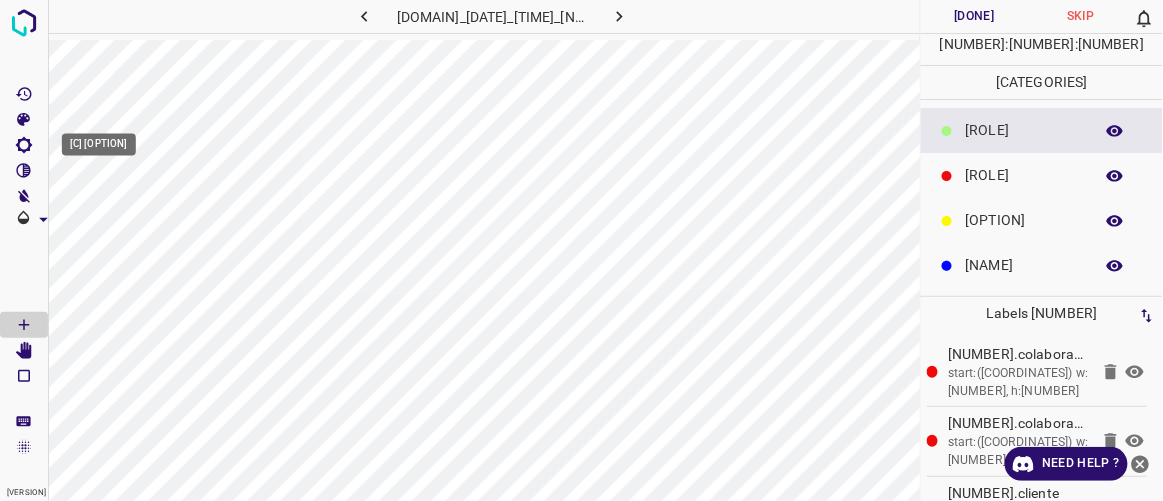 click at bounding box center [24, 145] 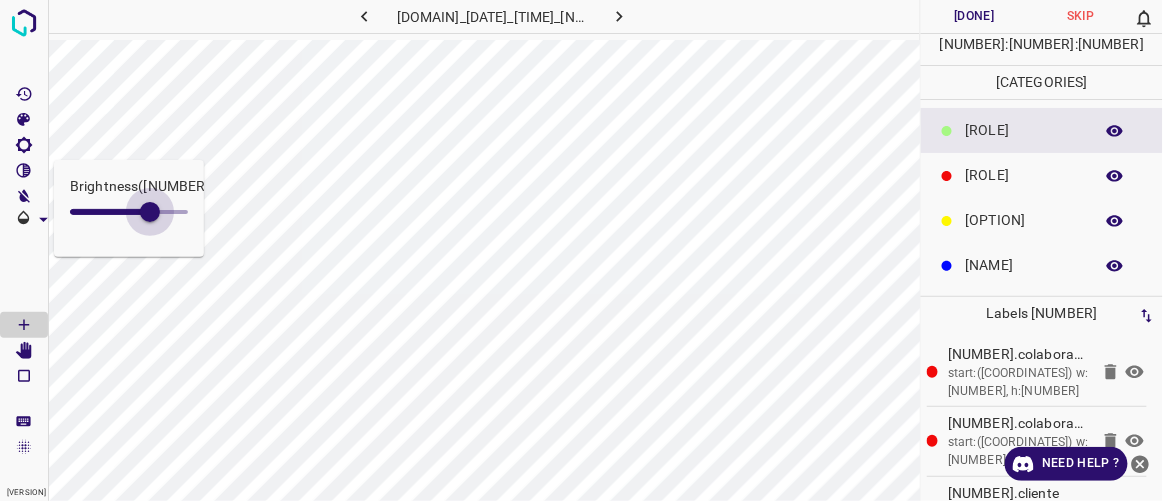 drag, startPoint x: 133, startPoint y: 210, endPoint x: 150, endPoint y: 224, distance: 22.022715 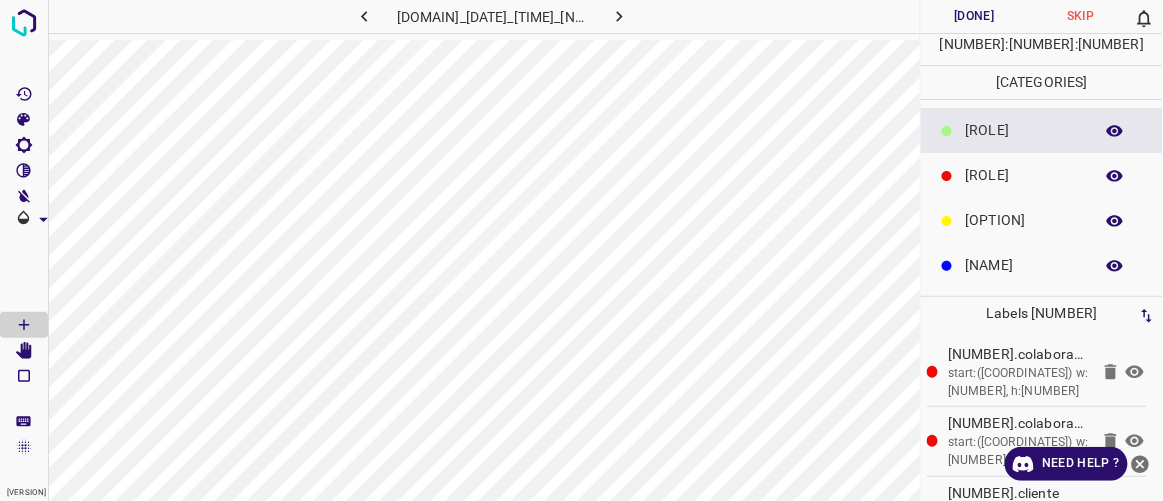 click on "[DONE]" at bounding box center [974, 16] 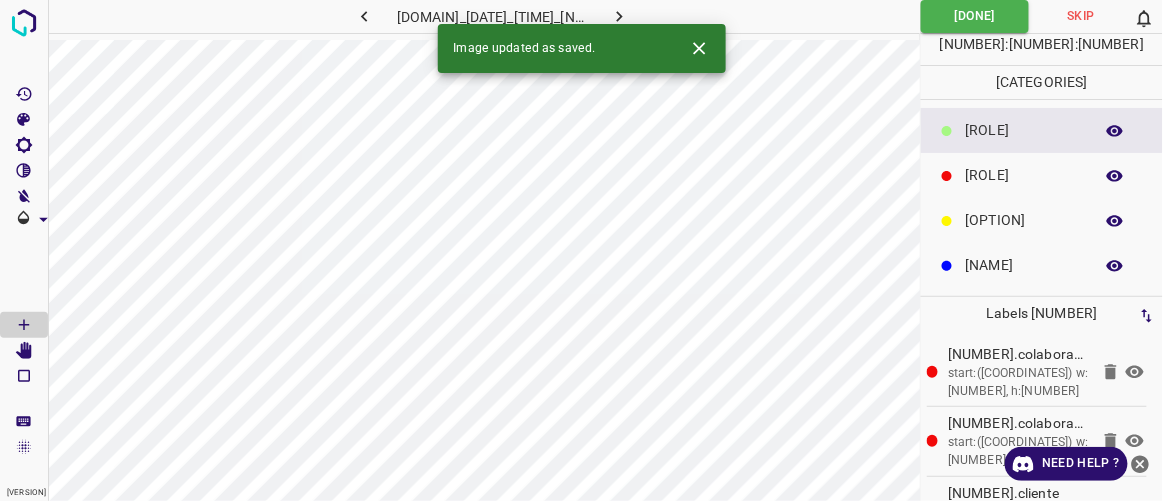 click at bounding box center [619, 16] 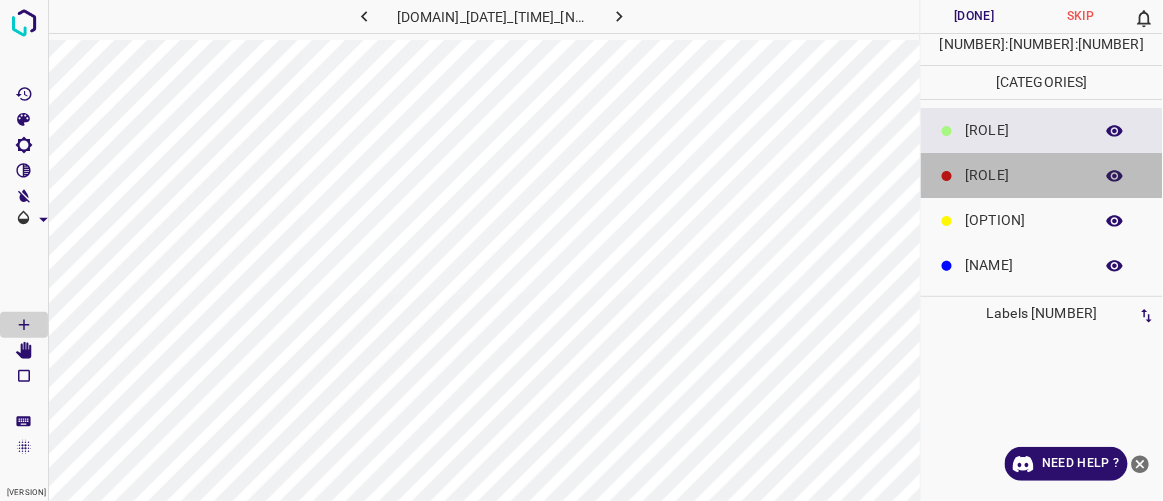 click at bounding box center (947, 131) 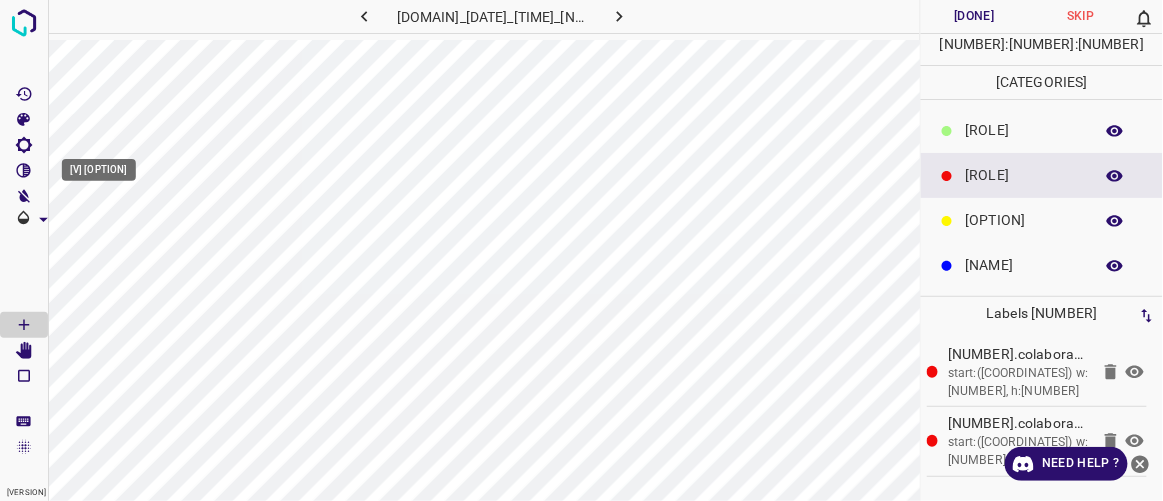 click at bounding box center (24, 171) 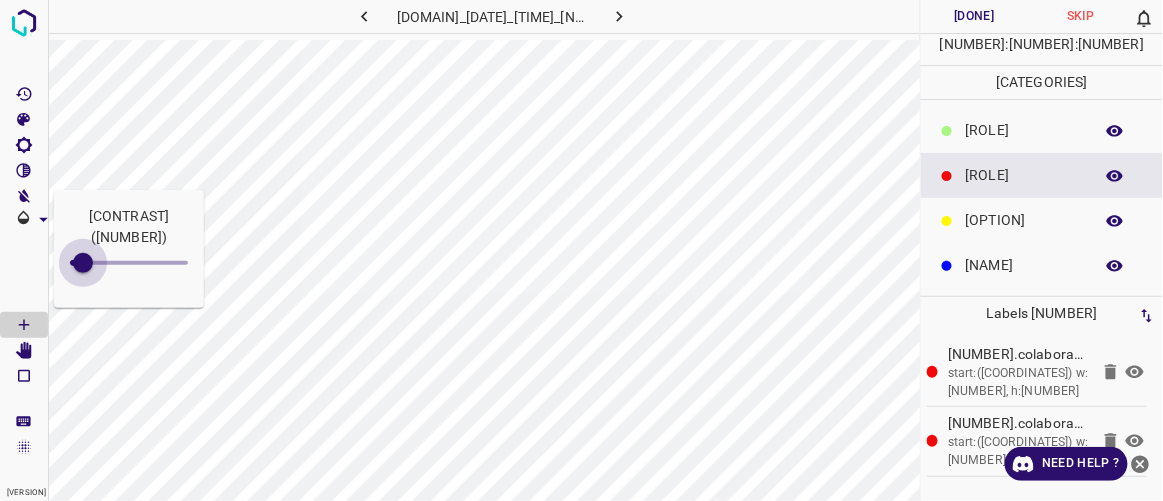 click at bounding box center (83, 263) 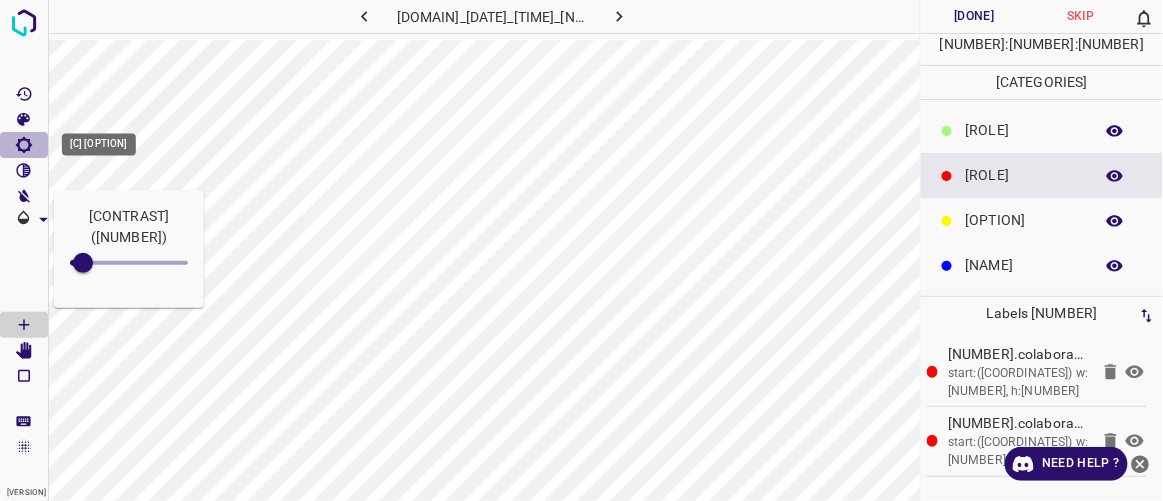 click at bounding box center [24, 145] 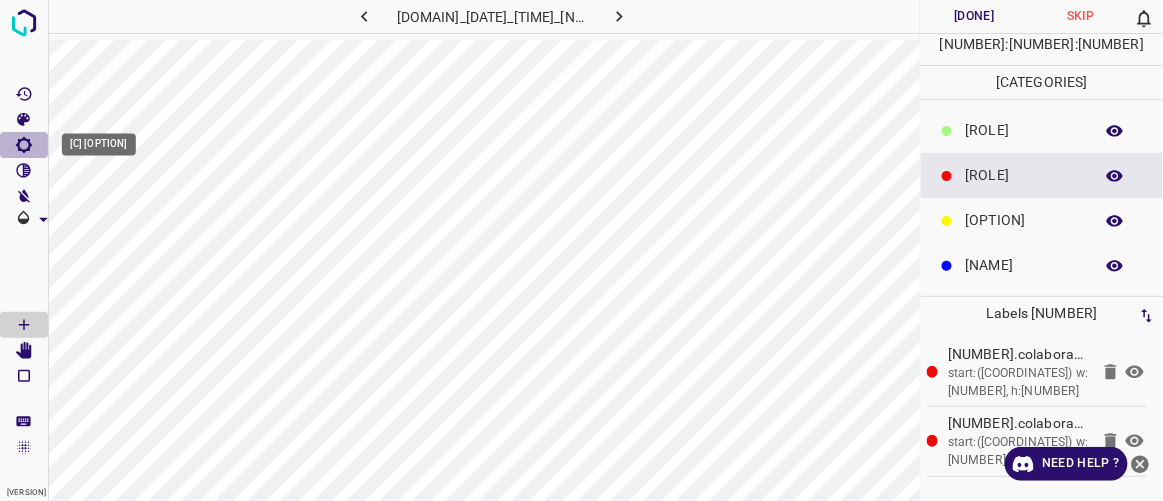 click at bounding box center [24, 145] 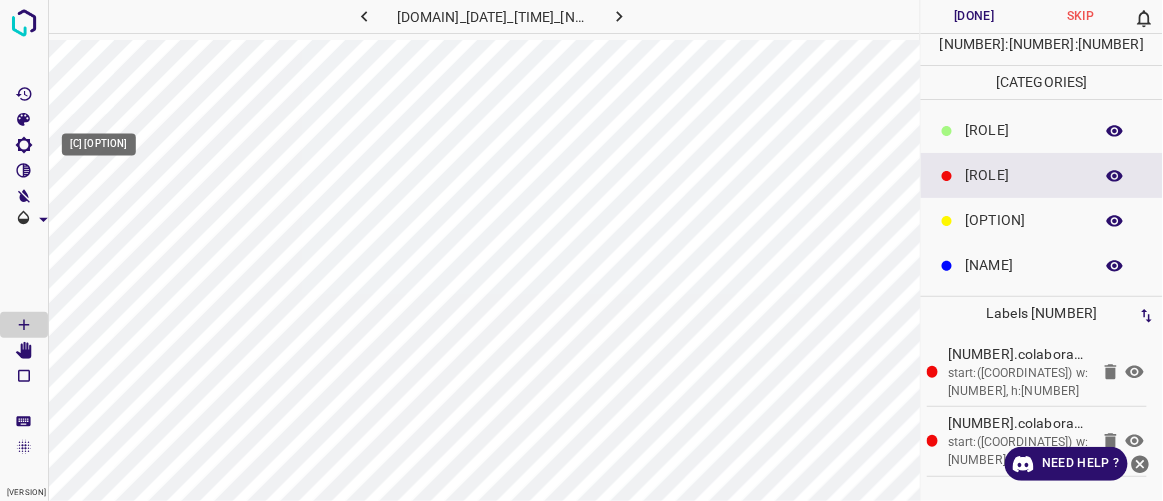 click at bounding box center (24, 145) 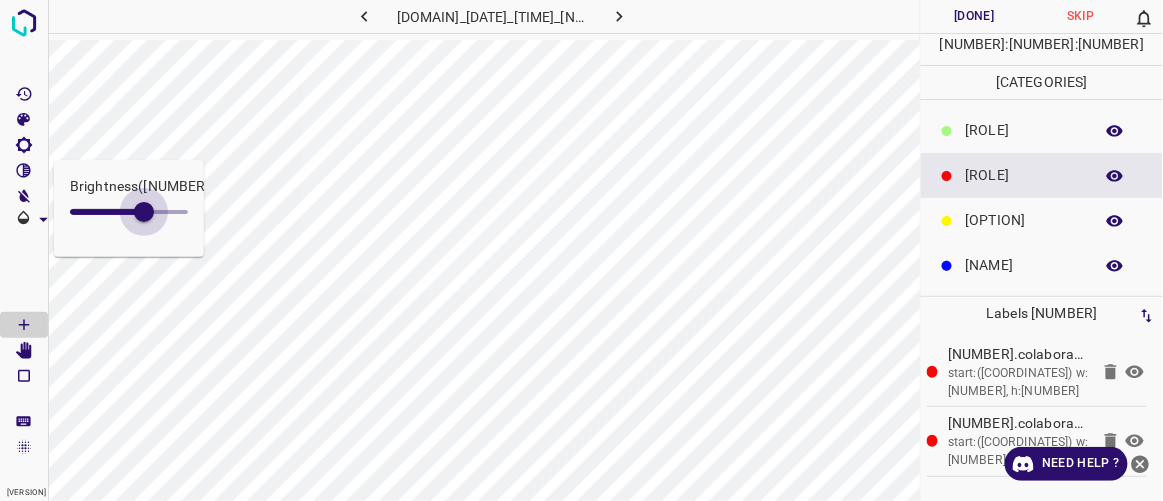 drag, startPoint x: 96, startPoint y: 206, endPoint x: 144, endPoint y: 224, distance: 51.264023 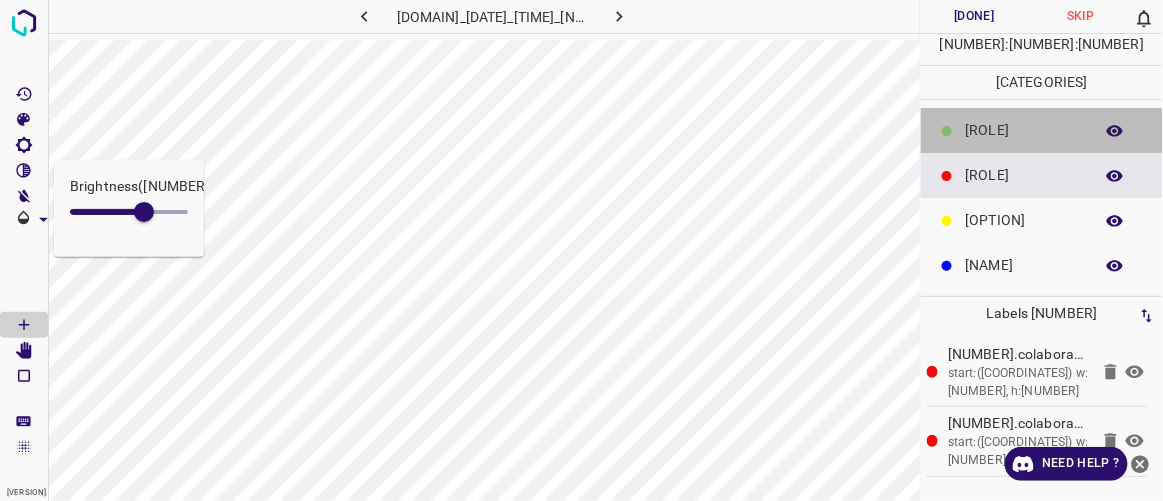 click on "[ROLE]" at bounding box center (1024, 130) 